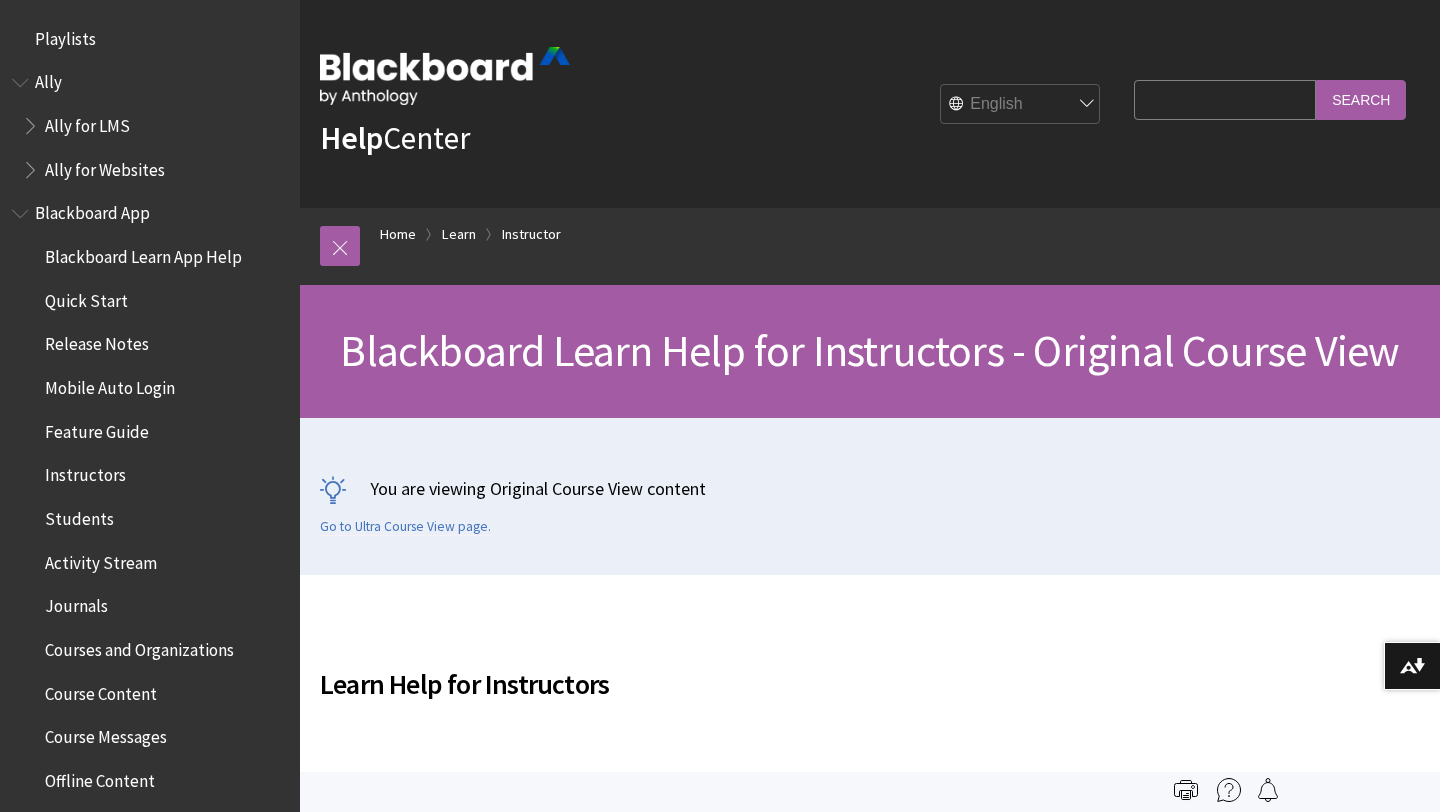 scroll, scrollTop: 0, scrollLeft: 0, axis: both 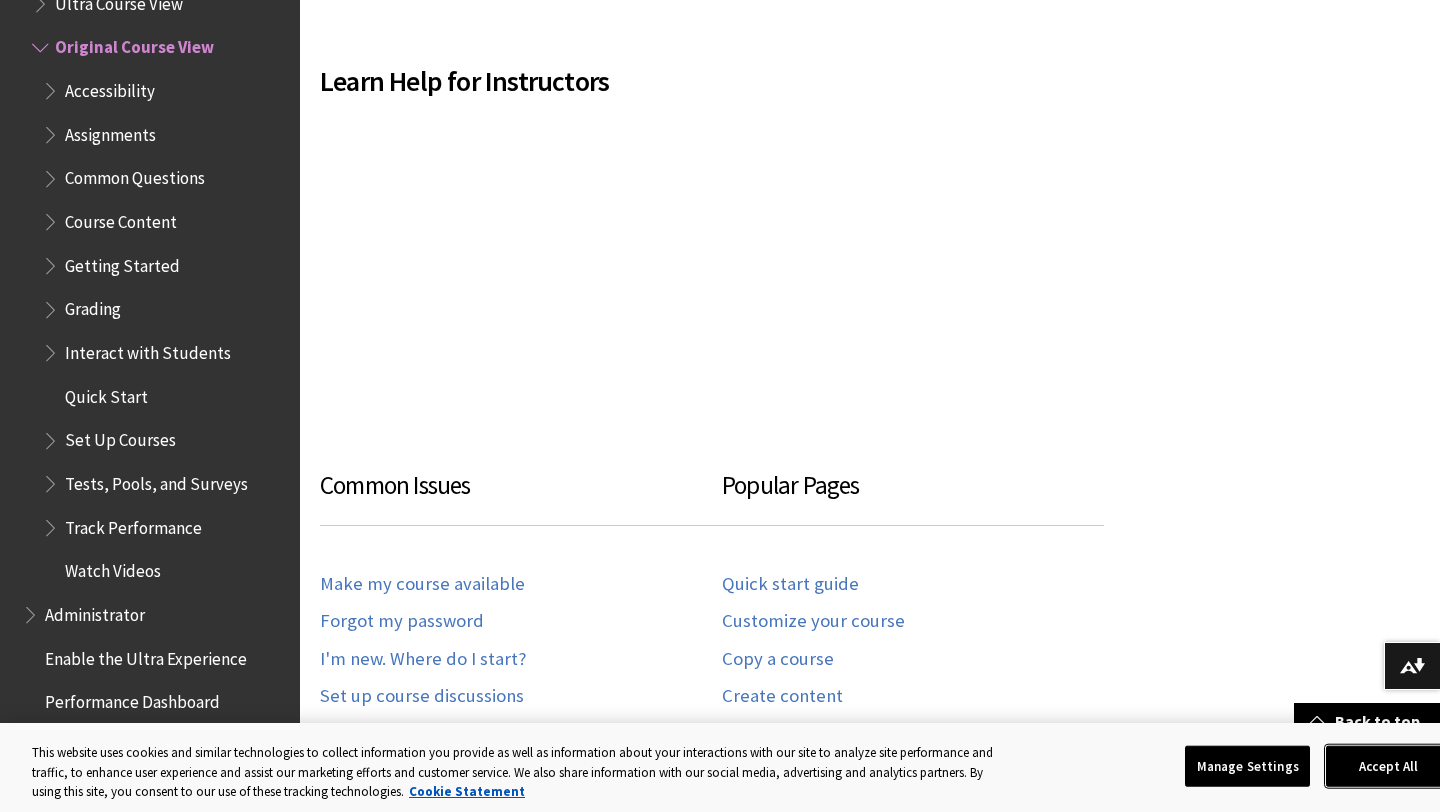 click on "Accept All" at bounding box center (1388, 766) 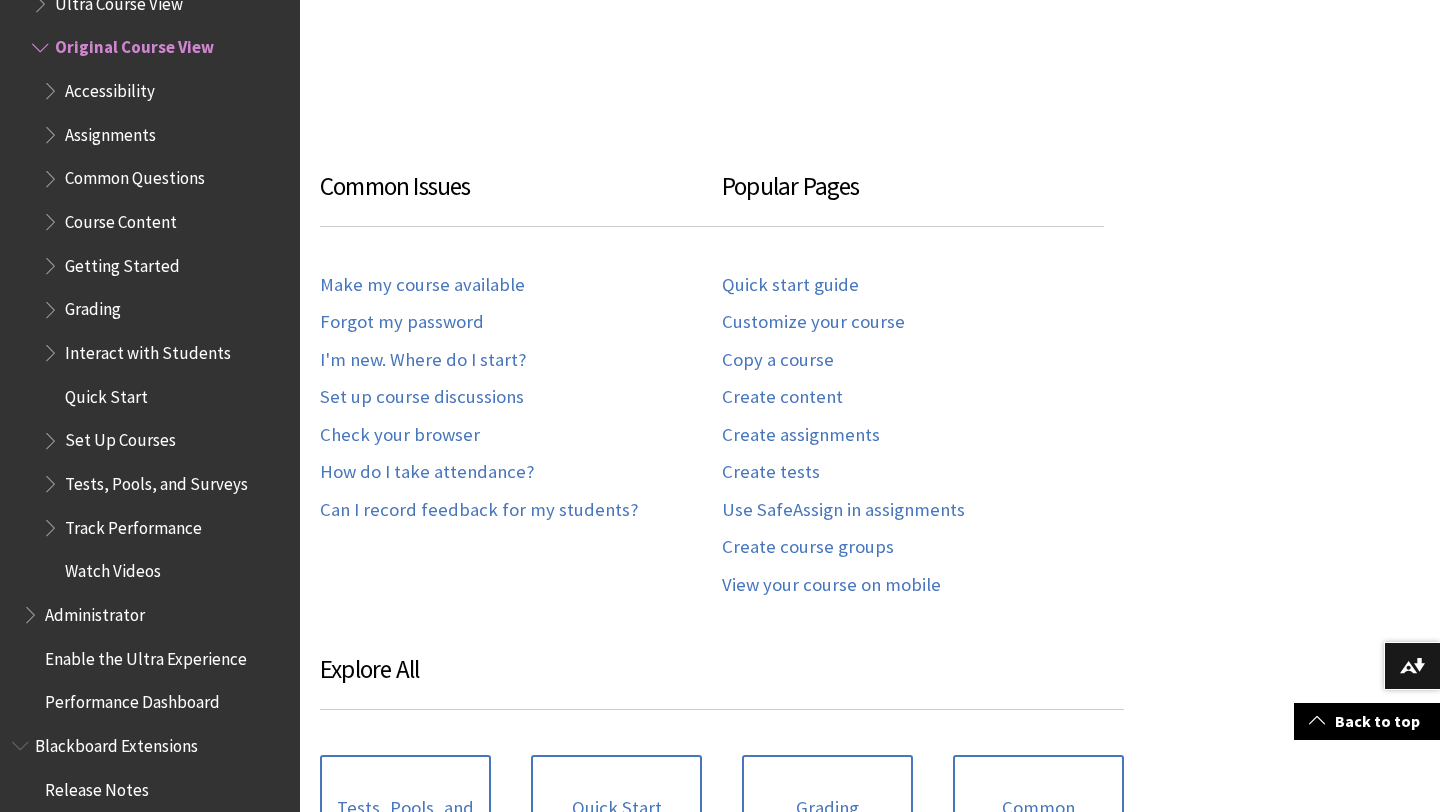 scroll, scrollTop: 903, scrollLeft: 0, axis: vertical 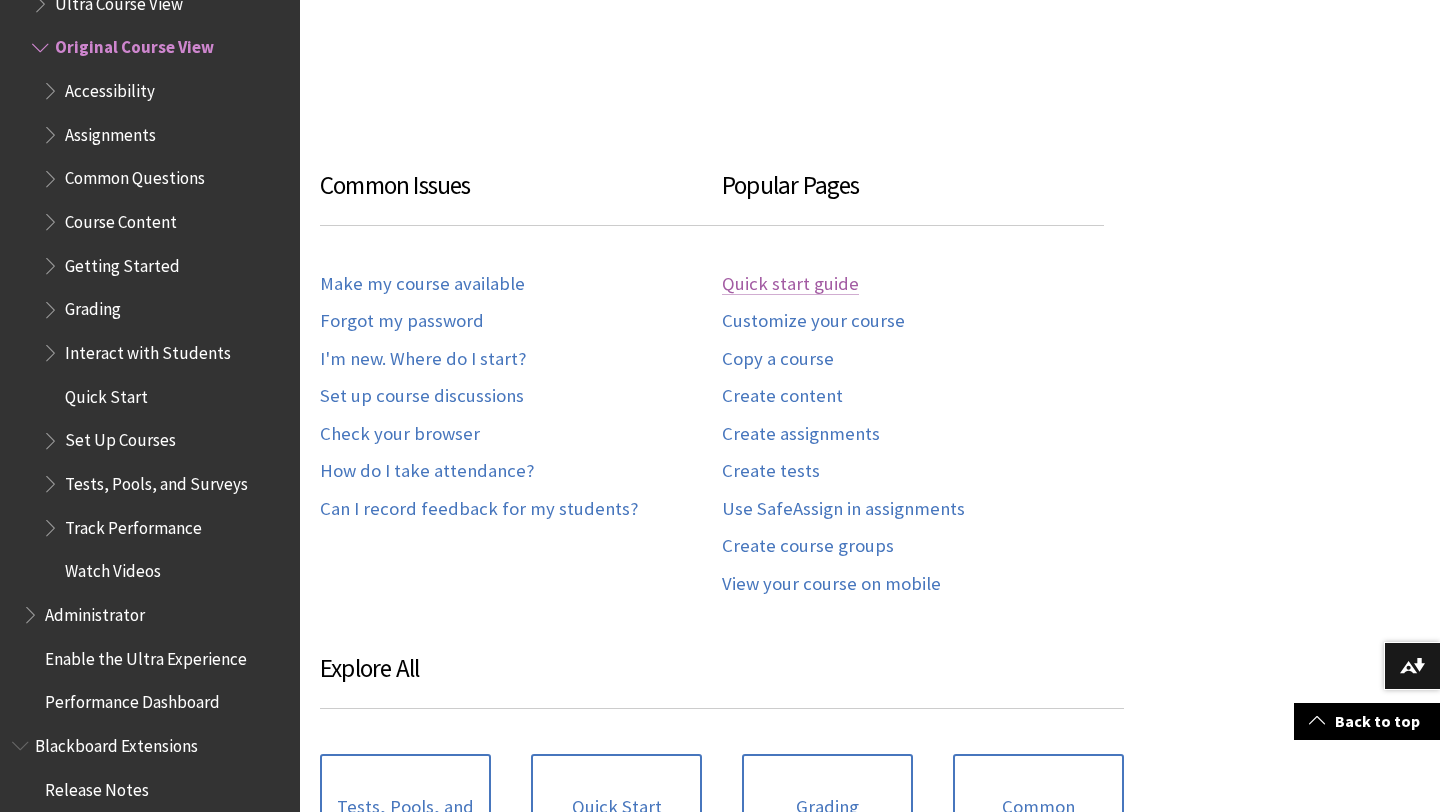 click on "Quick start guide" at bounding box center [790, 284] 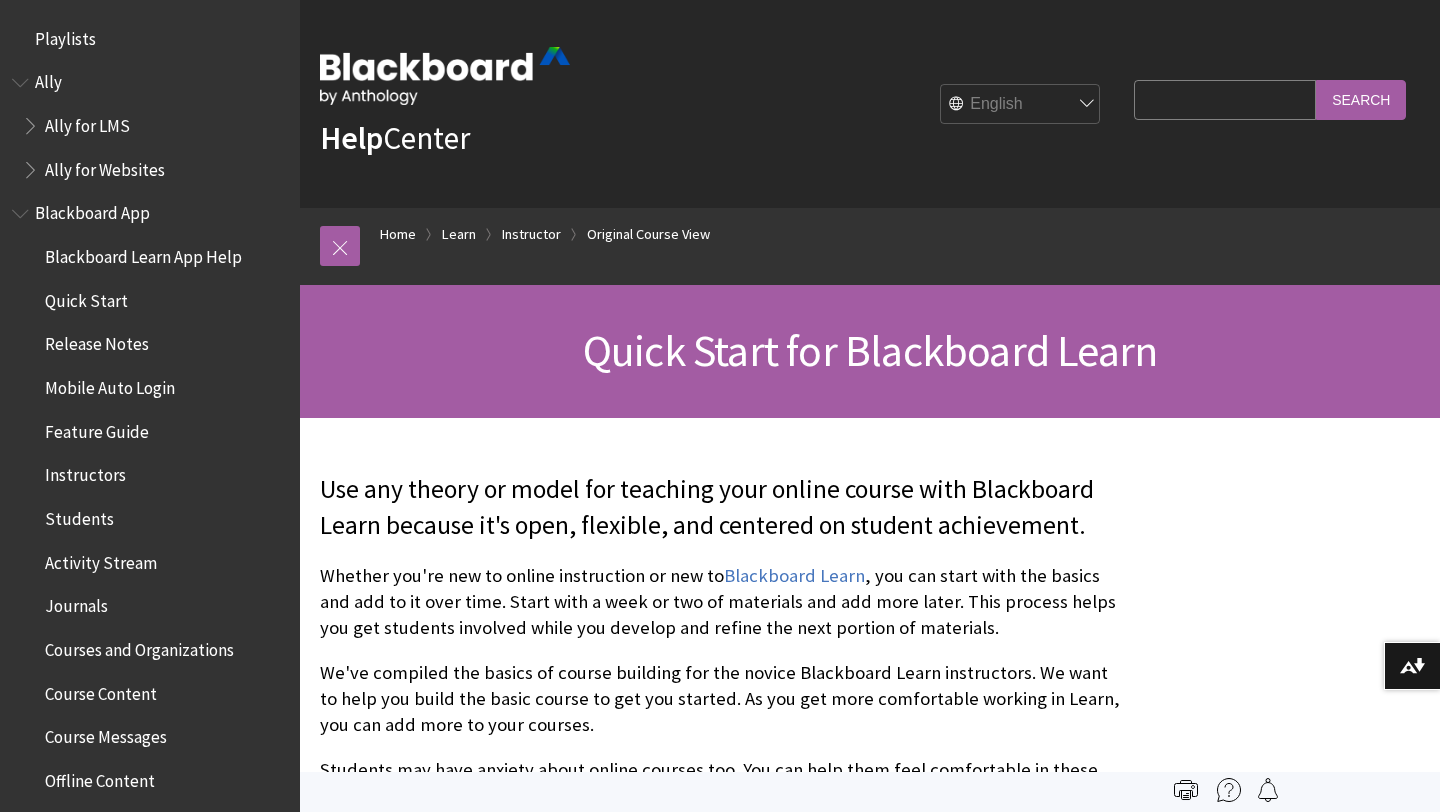 scroll, scrollTop: 0, scrollLeft: 0, axis: both 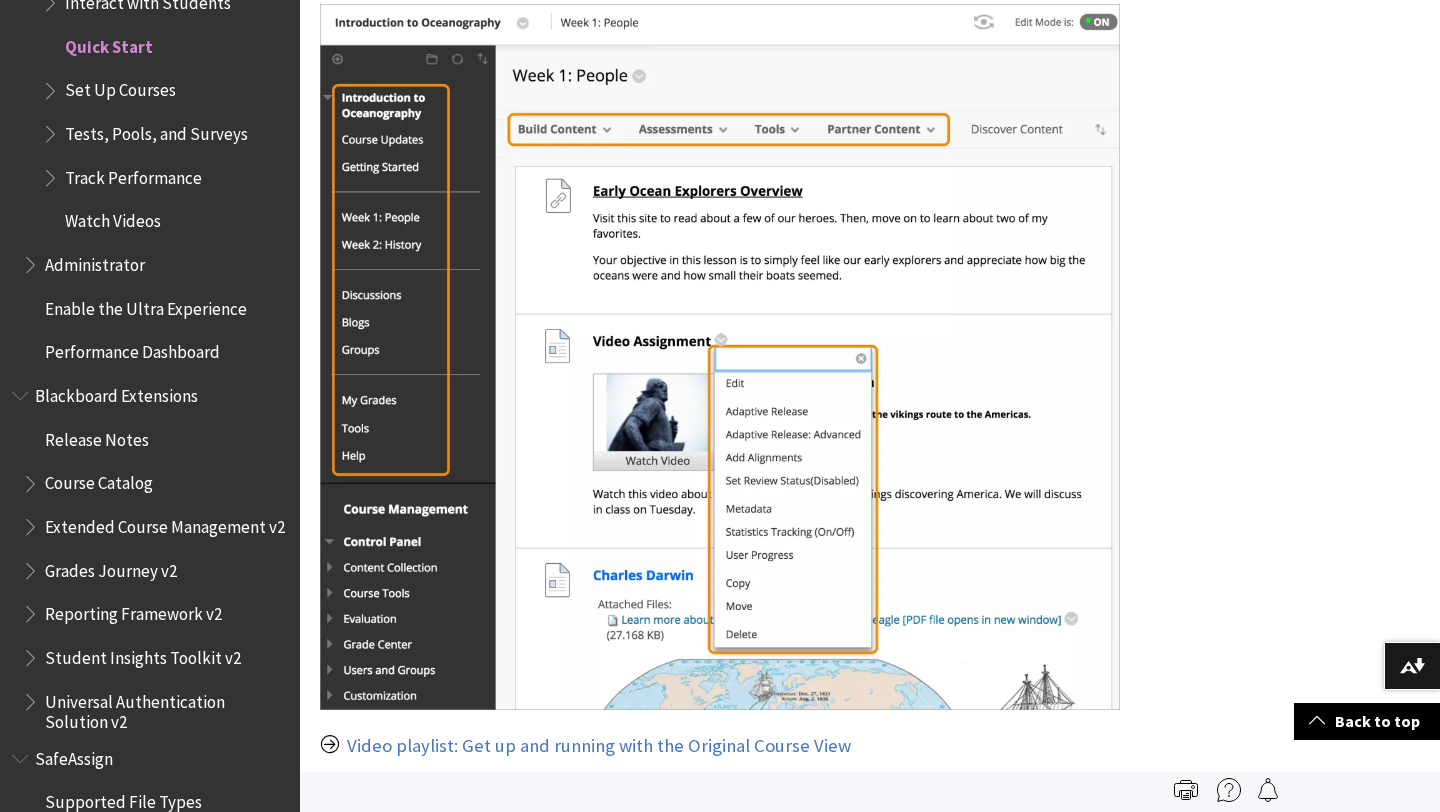 click on "Set Up Courses" at bounding box center (120, 87) 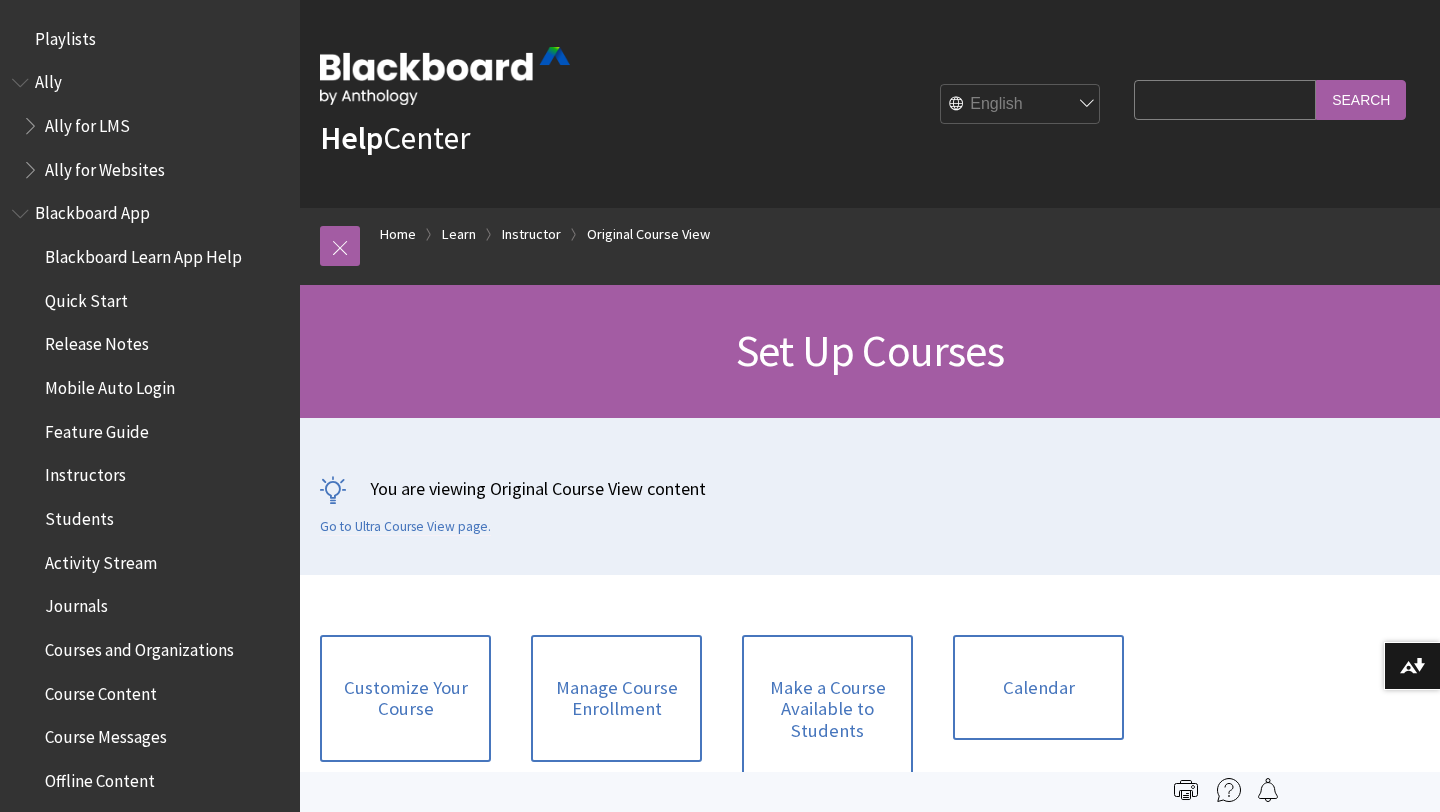 scroll, scrollTop: 0, scrollLeft: 0, axis: both 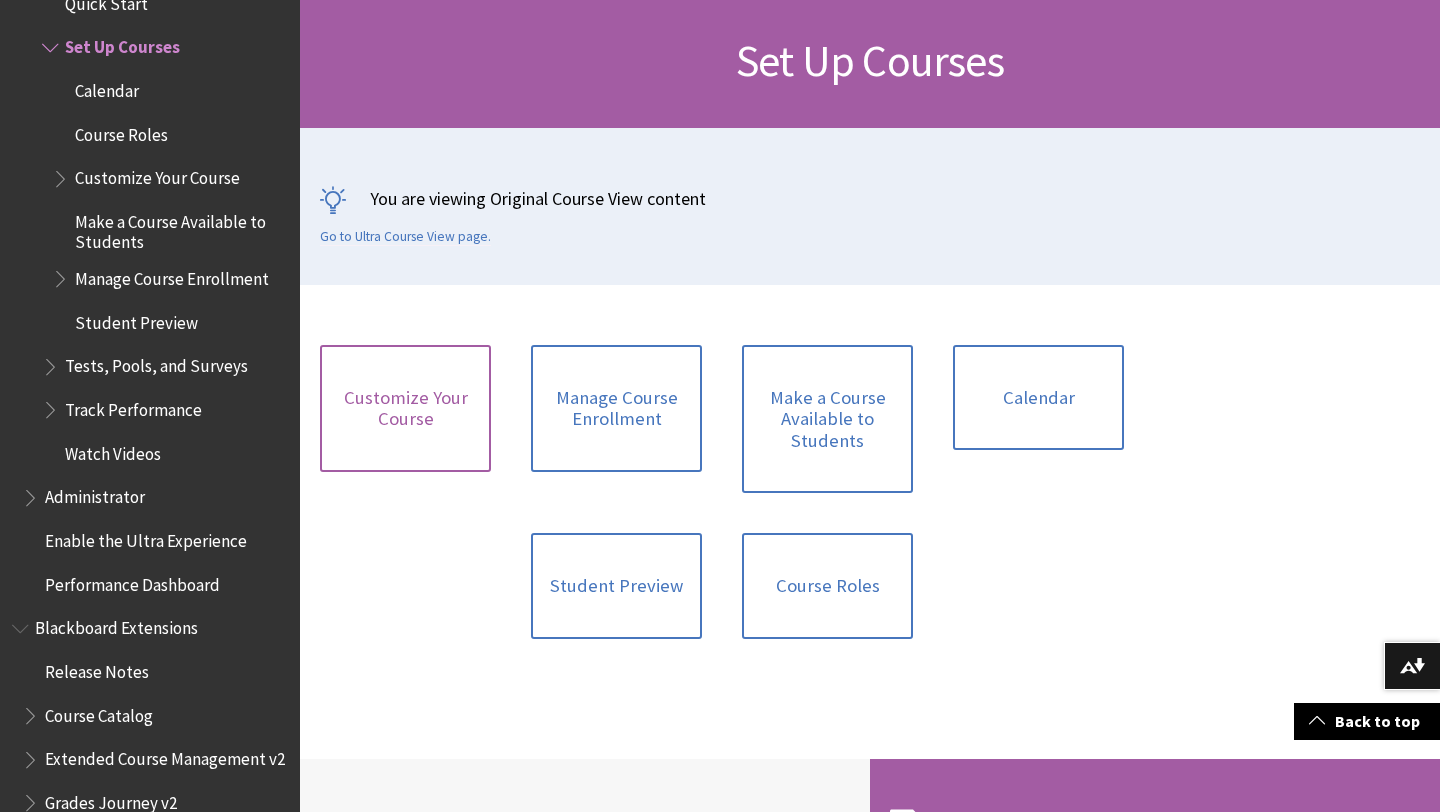 click on "Customize Your Course" at bounding box center [405, 408] 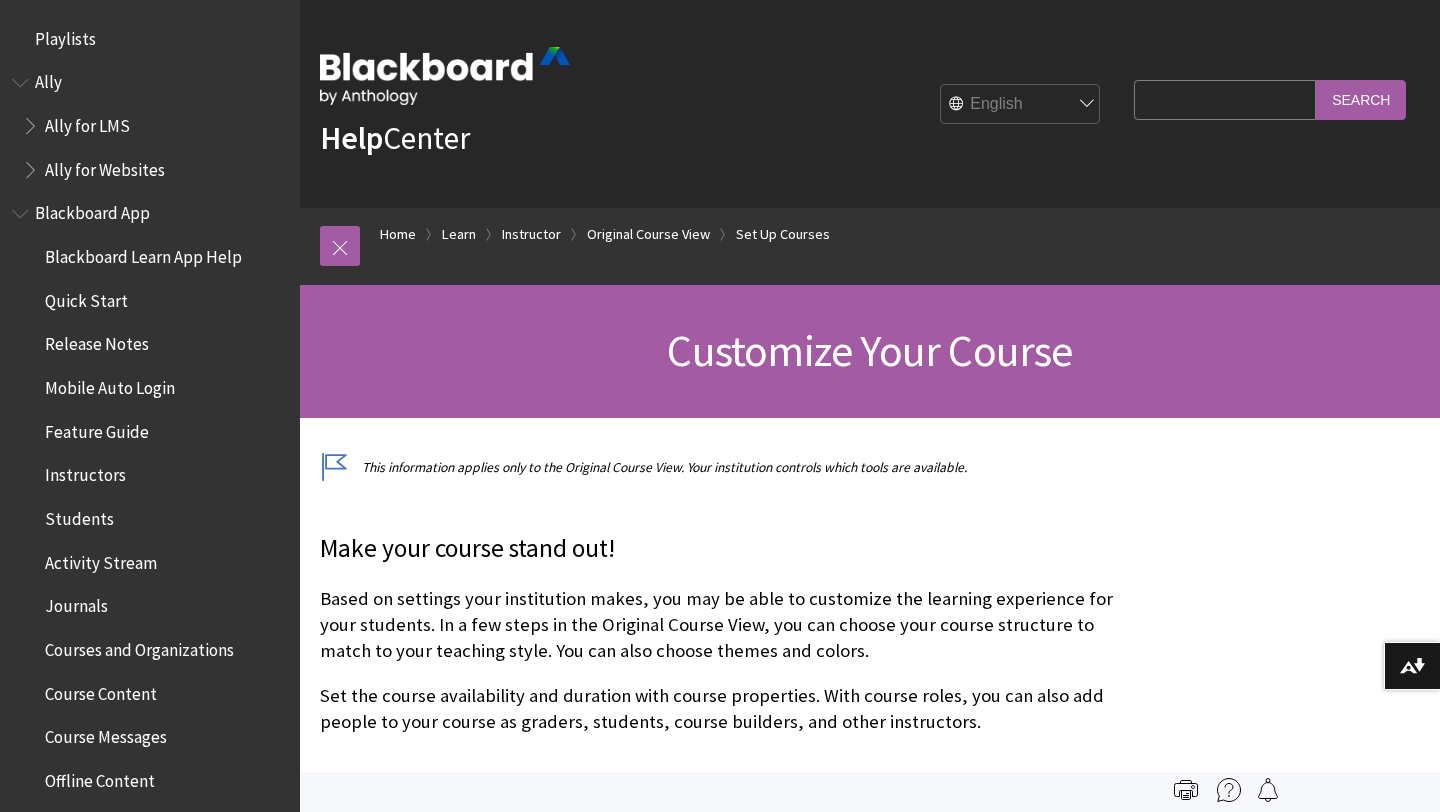 scroll, scrollTop: 0, scrollLeft: 0, axis: both 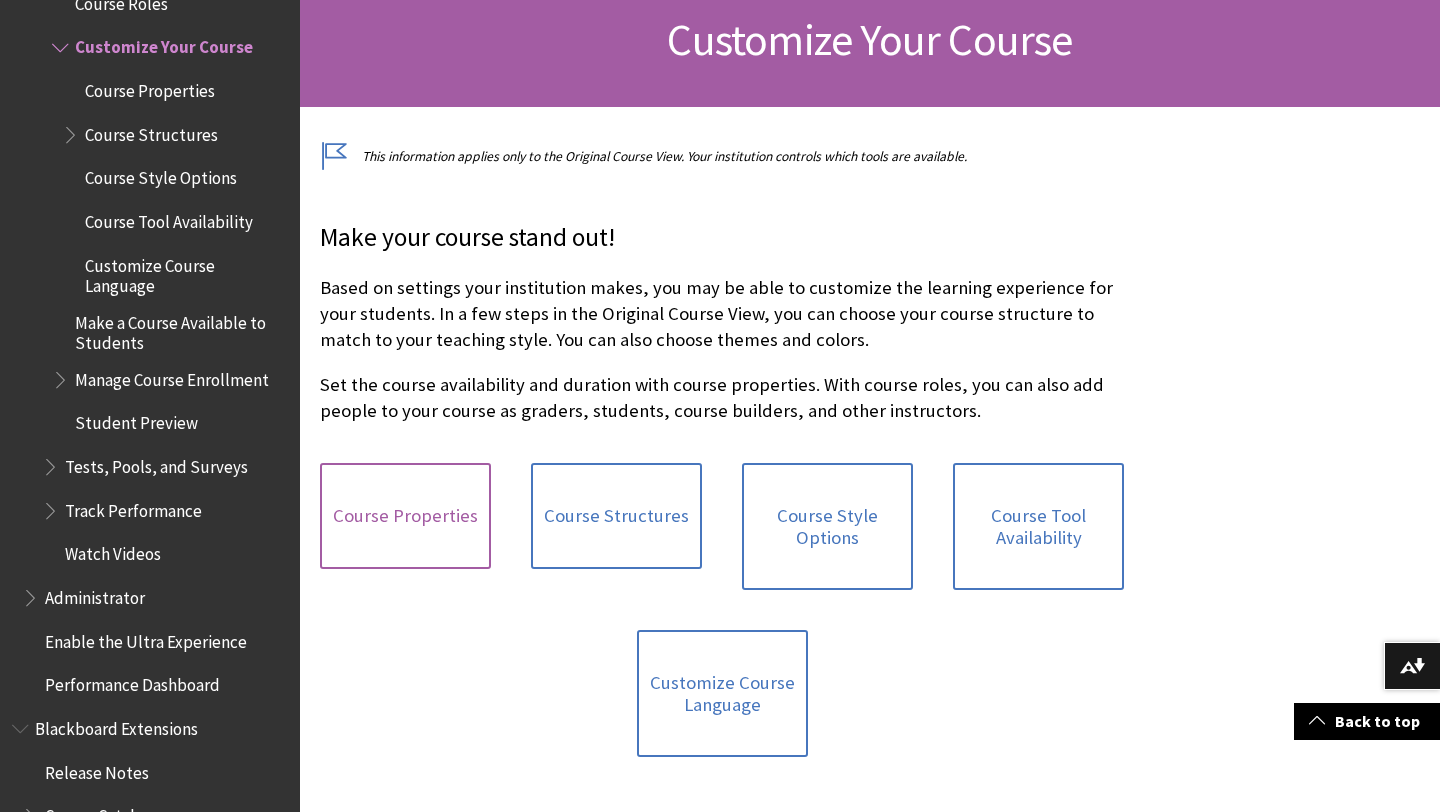 click on "Course Properties" at bounding box center (405, 516) 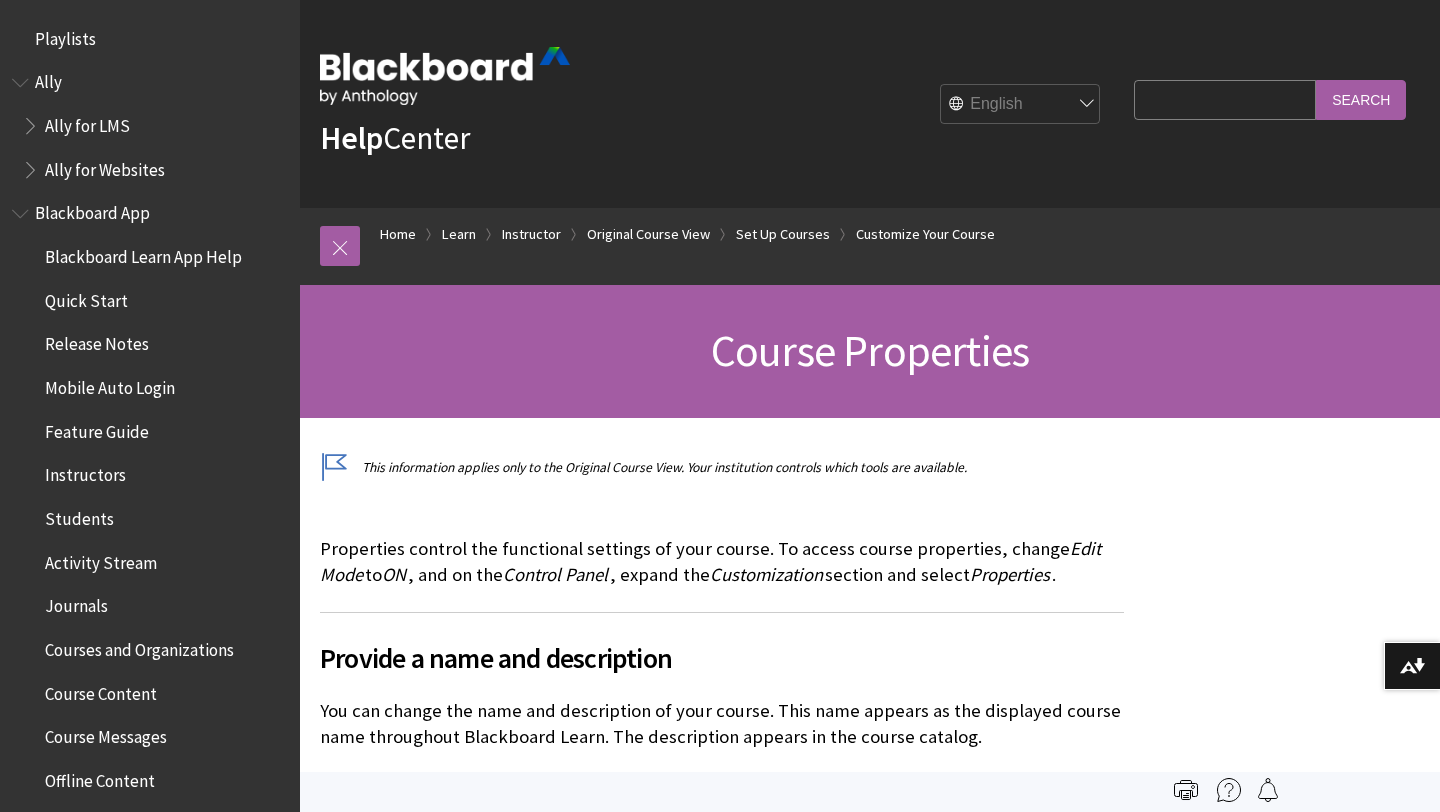 scroll, scrollTop: 0, scrollLeft: 0, axis: both 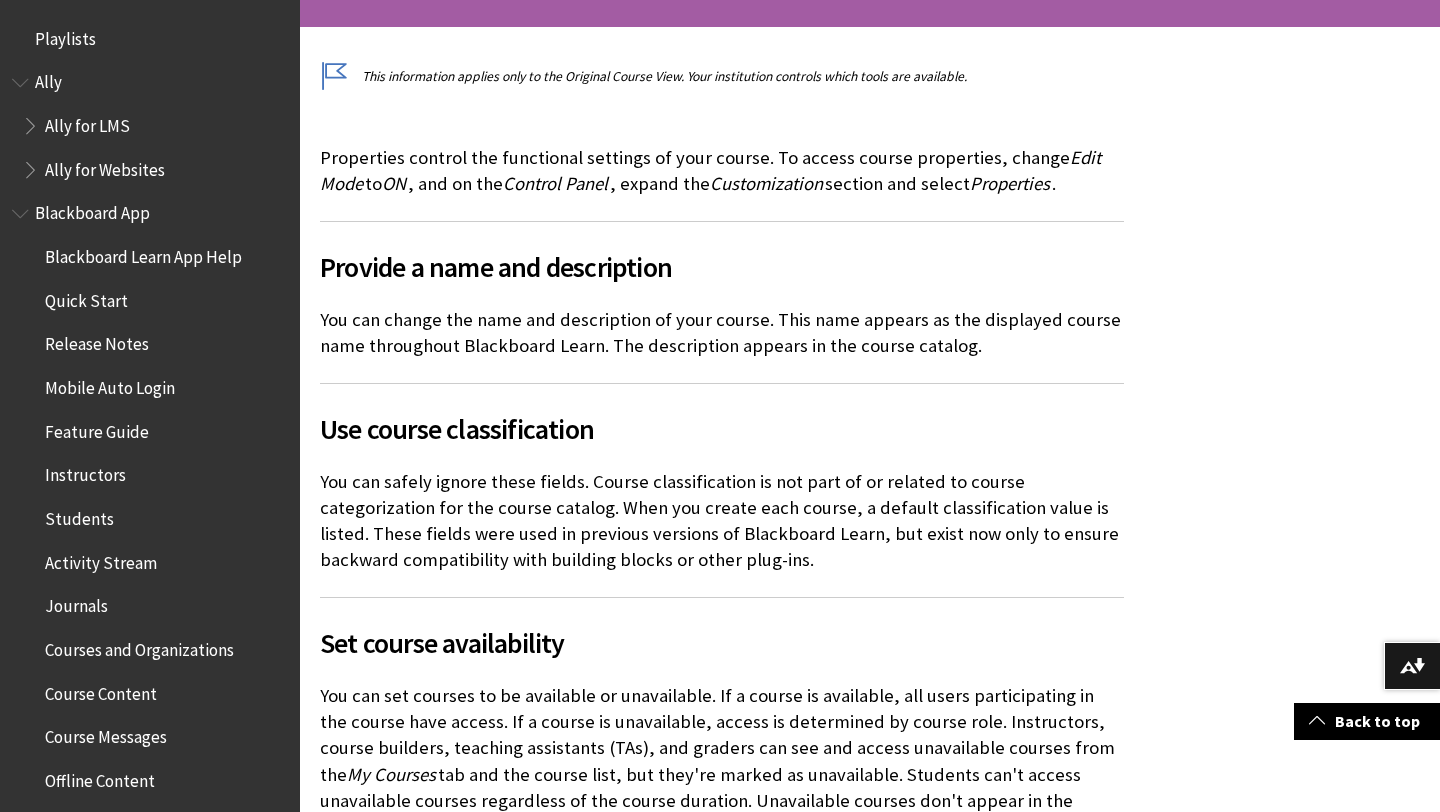 click on "Playlists" at bounding box center (65, 35) 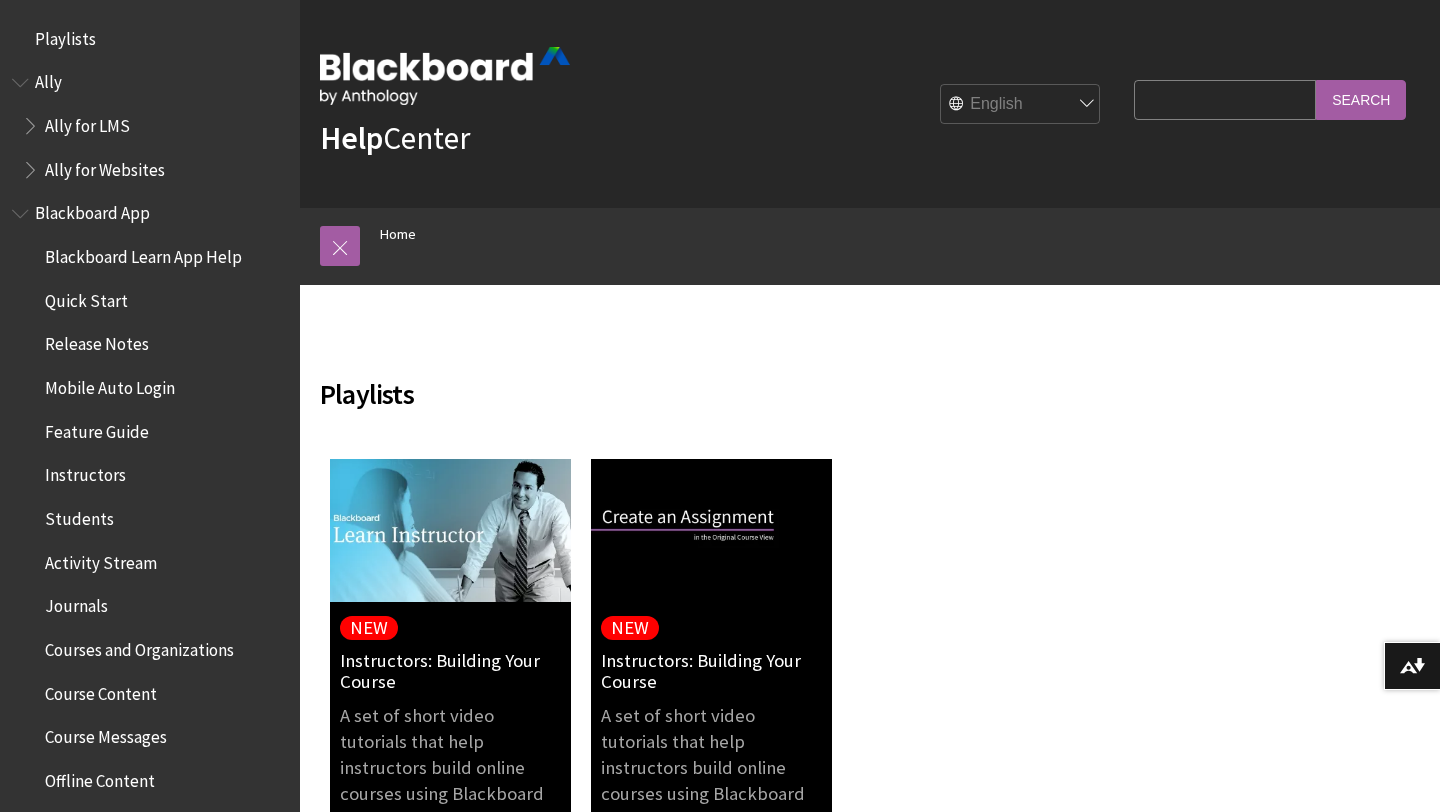 scroll, scrollTop: 0, scrollLeft: 0, axis: both 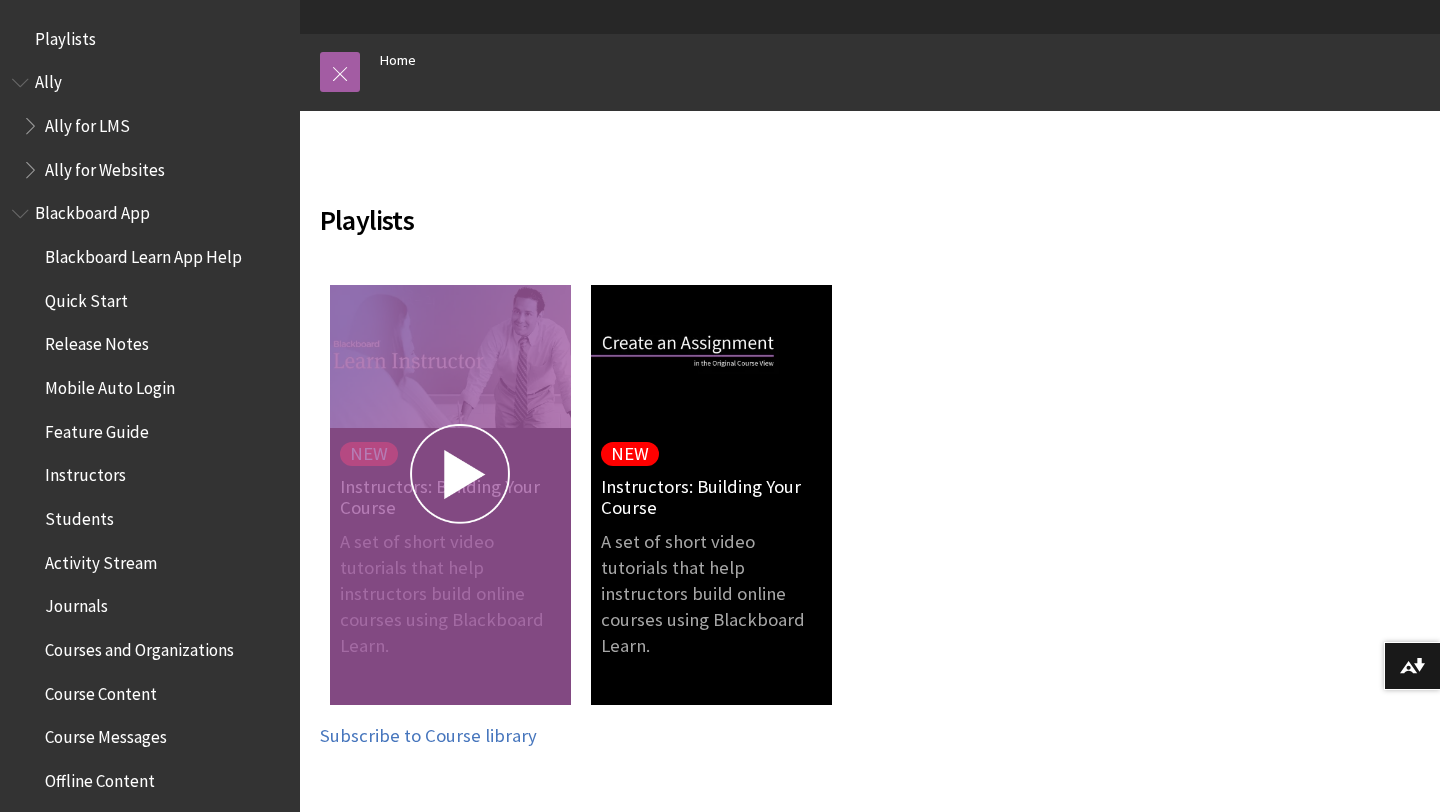 click on "A set of short video tutorials that help instructors build online courses using Blackboard Learn." at bounding box center [450, 495] 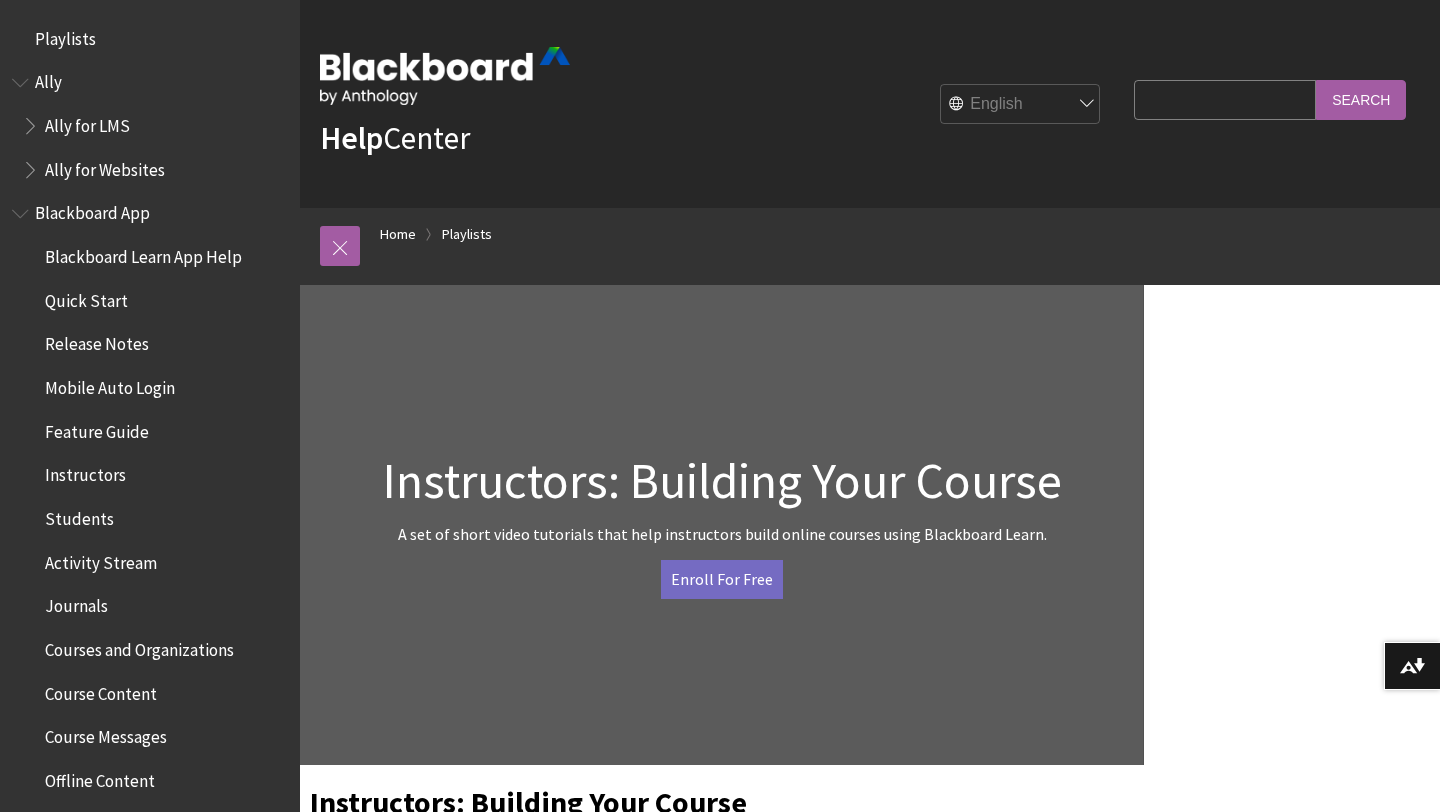 scroll, scrollTop: 0, scrollLeft: 0, axis: both 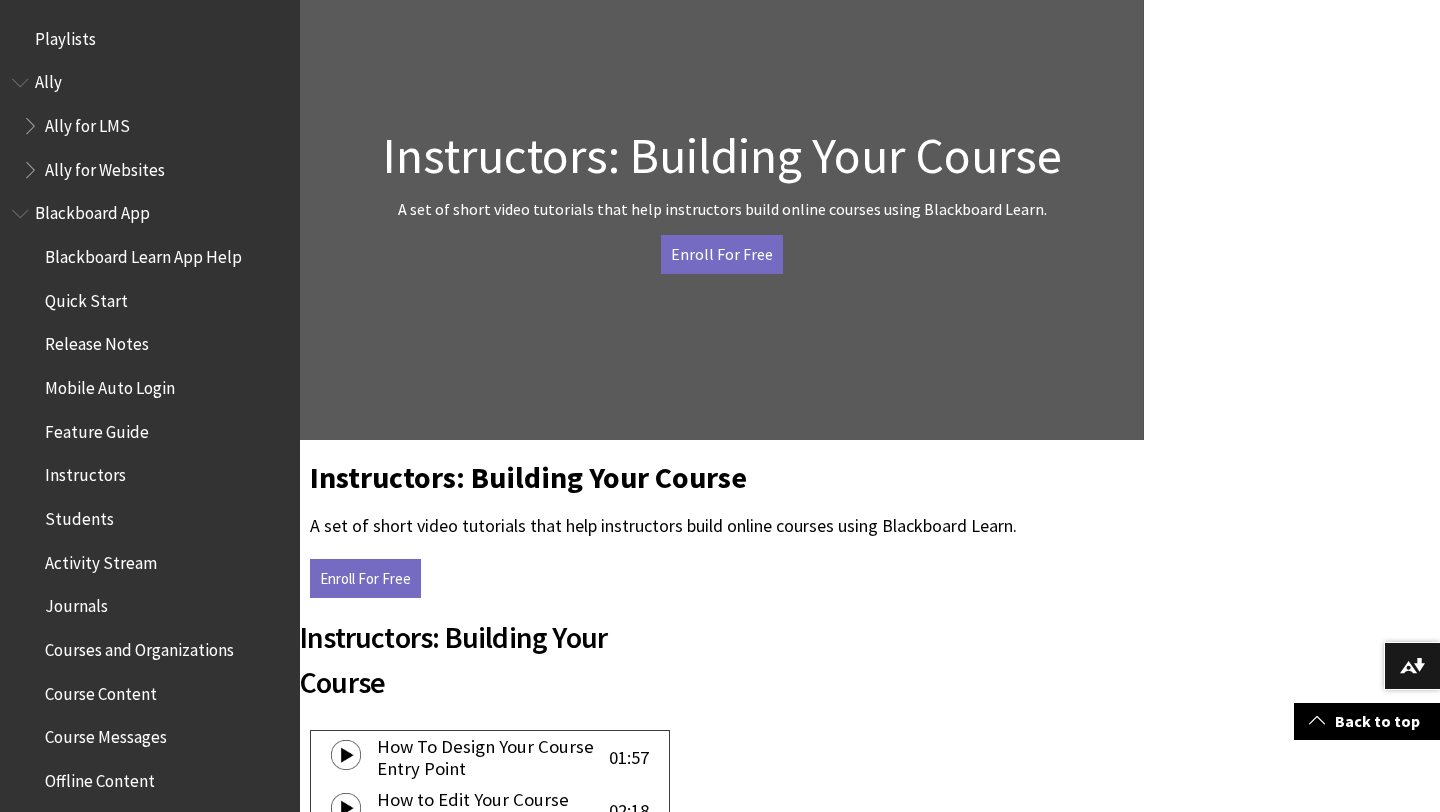 click on "Enroll For Free" at bounding box center (722, 254) 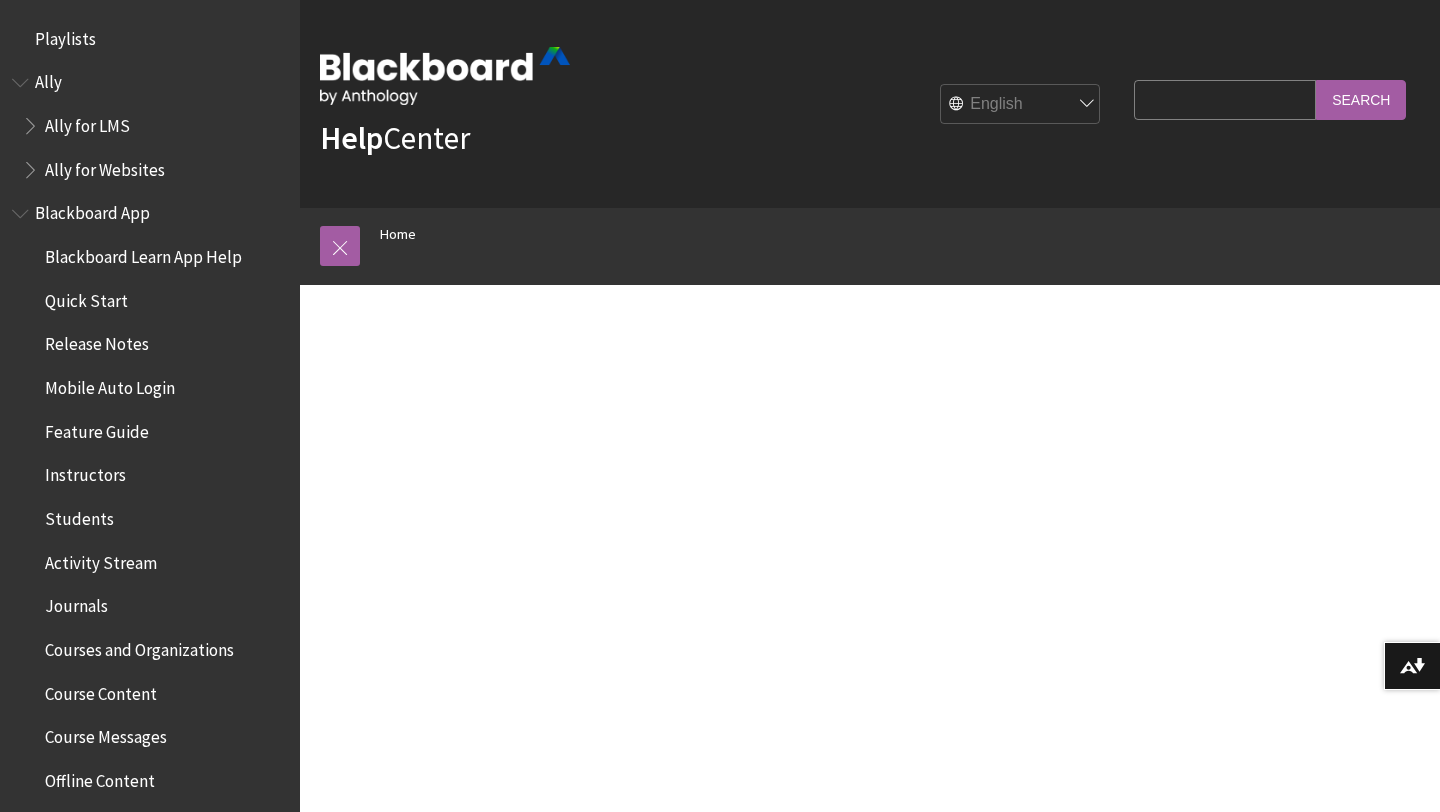 scroll, scrollTop: 0, scrollLeft: 0, axis: both 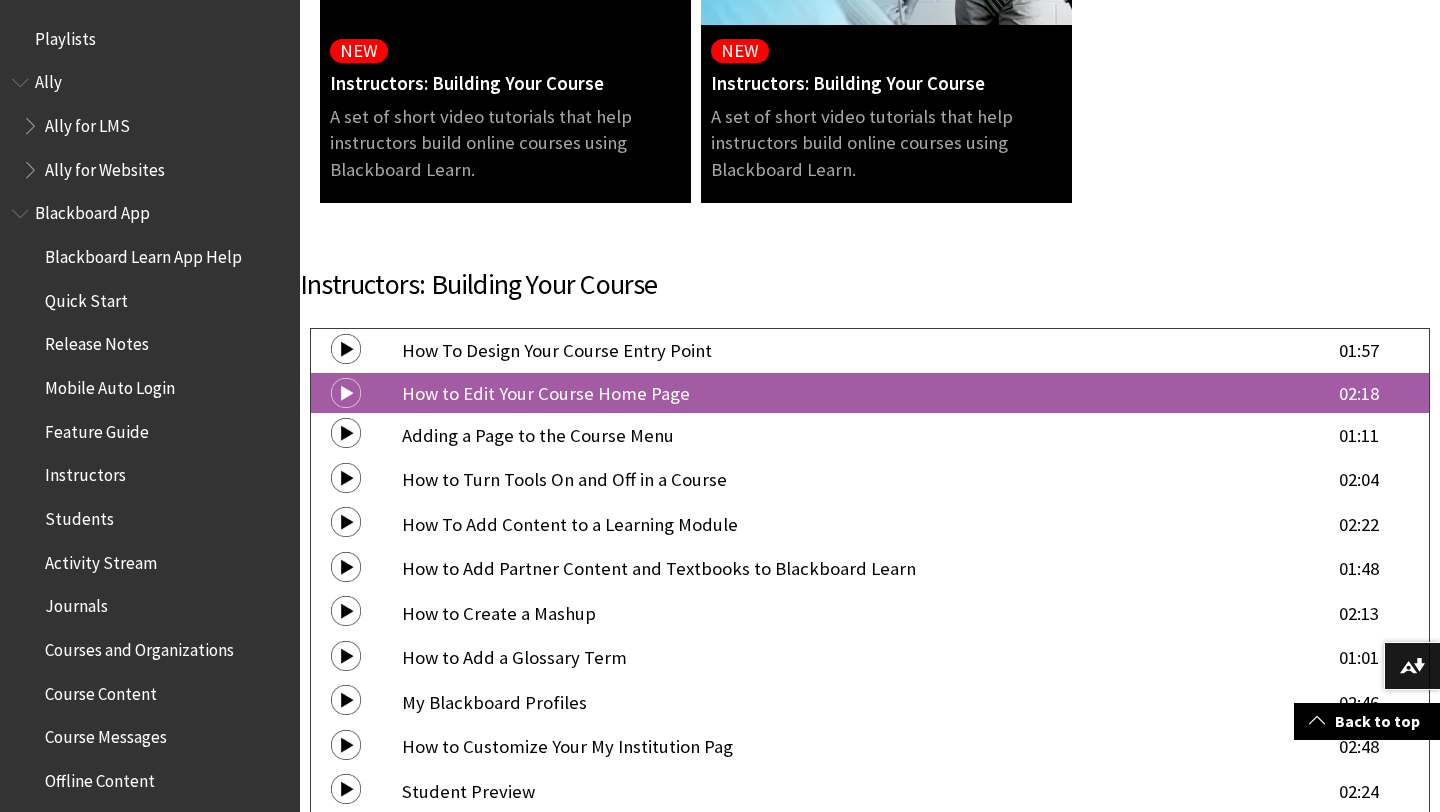 click on "How to Edit Your Course Home Page" at bounding box center [862, 393] 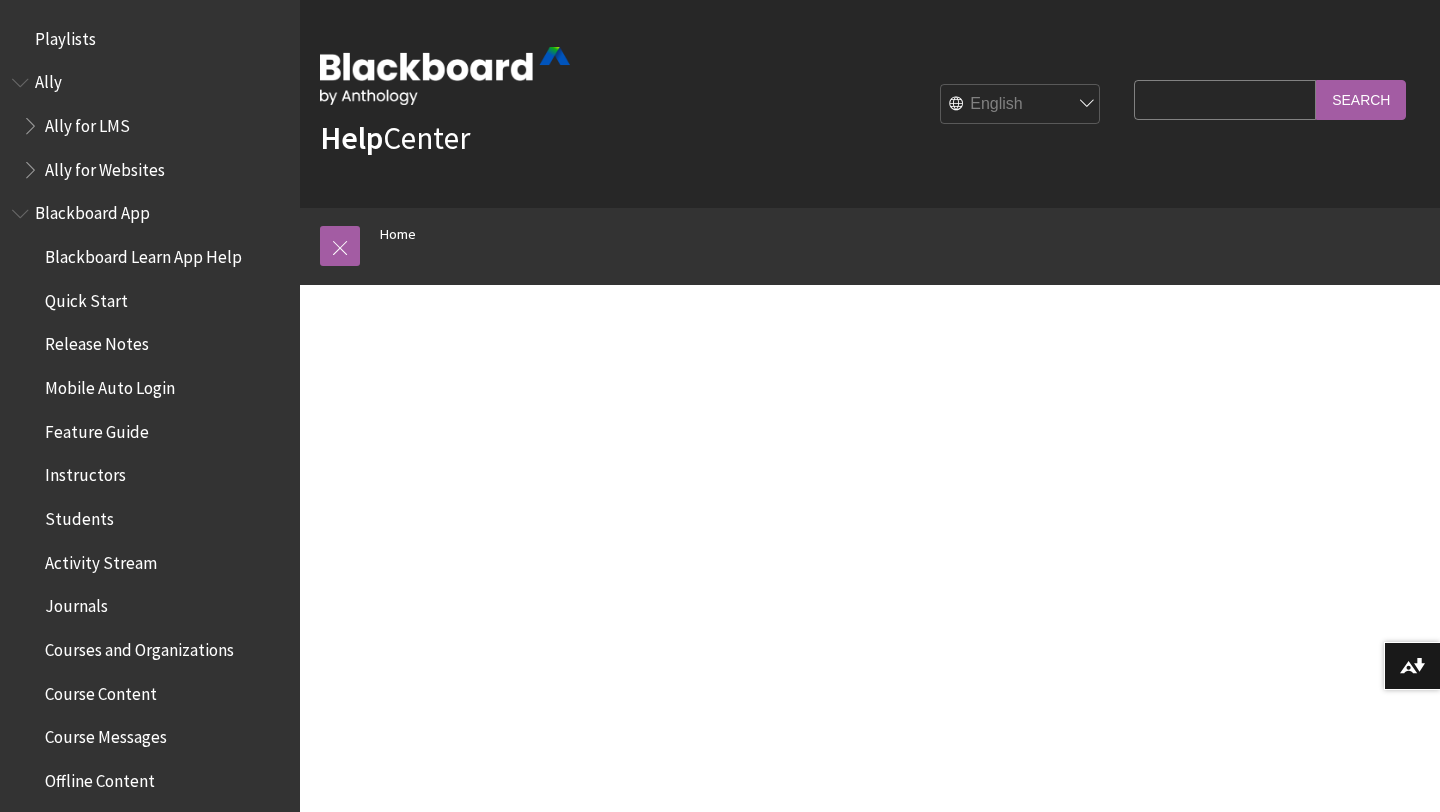 scroll, scrollTop: 0, scrollLeft: 0, axis: both 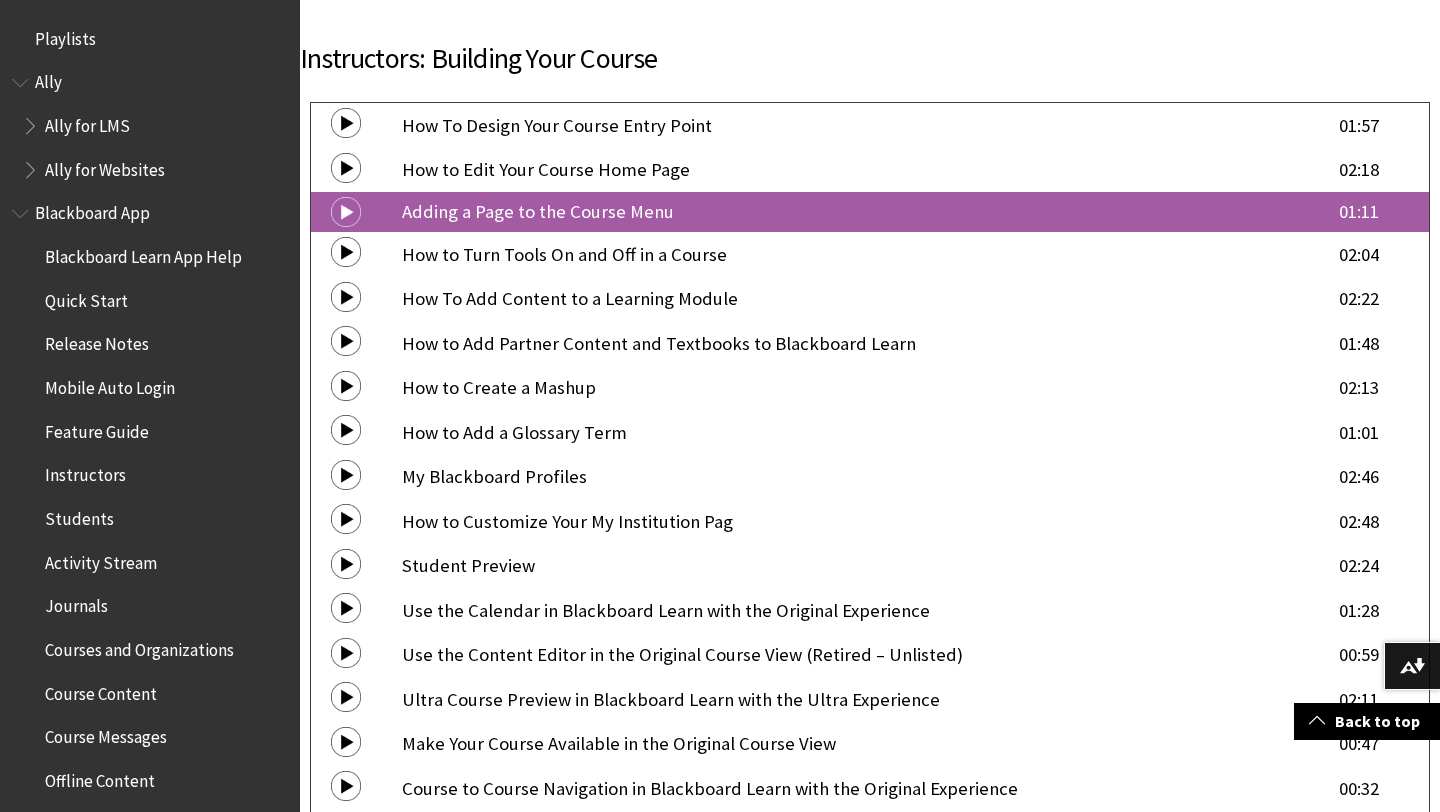 click on "Adding a Page to the Course Menu" at bounding box center (867, 212) 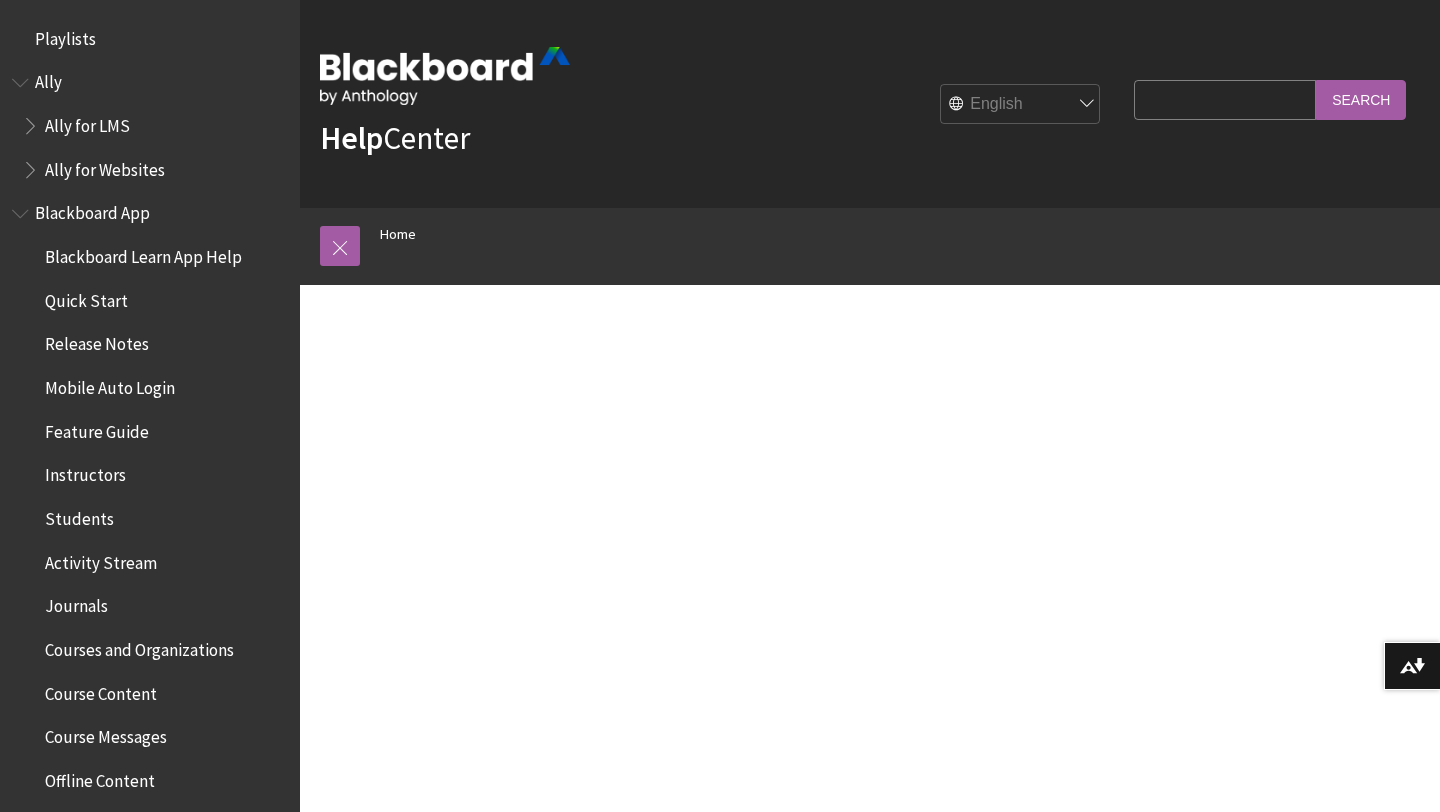 scroll, scrollTop: 0, scrollLeft: 0, axis: both 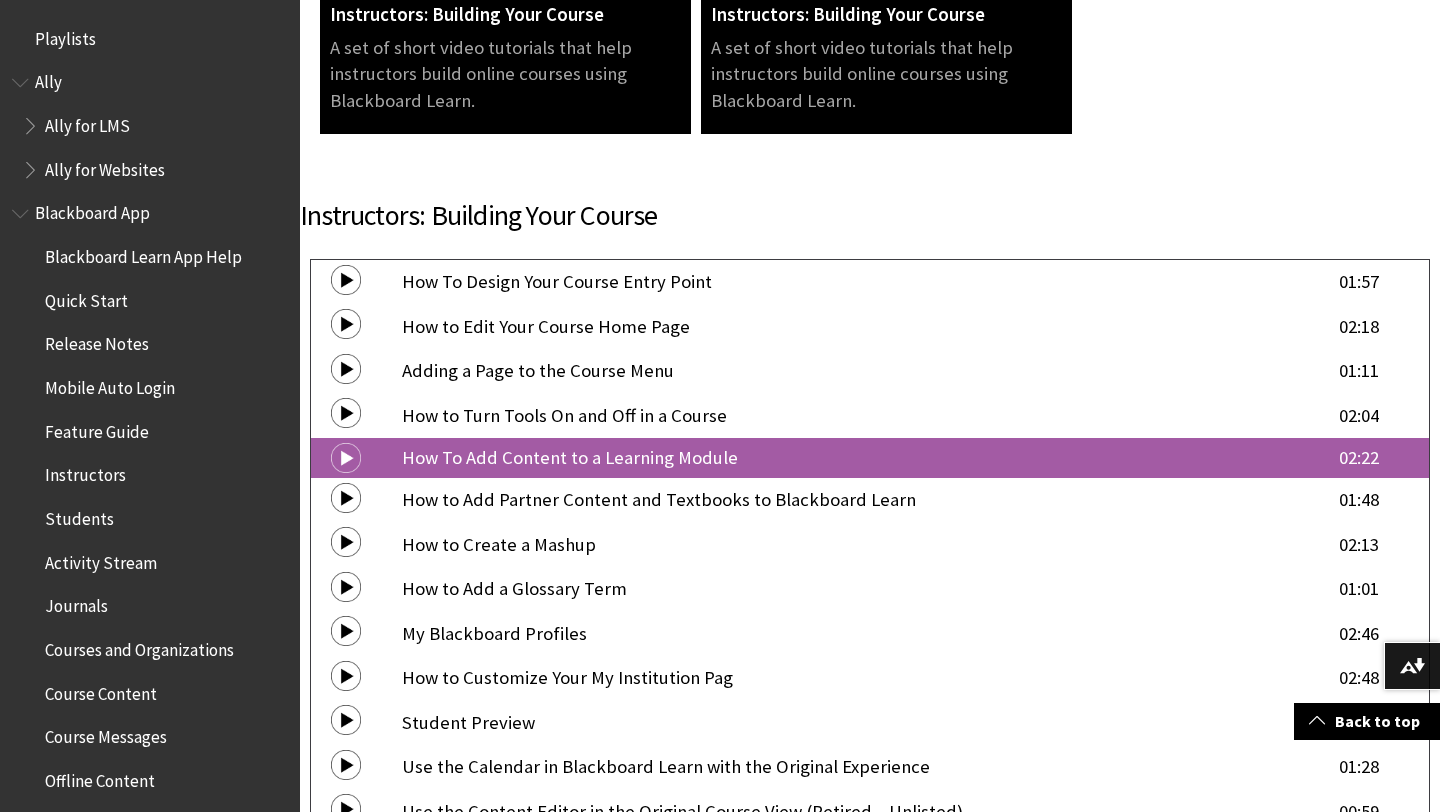 click on "How To Add Content to a Learning Module" at bounding box center (867, 458) 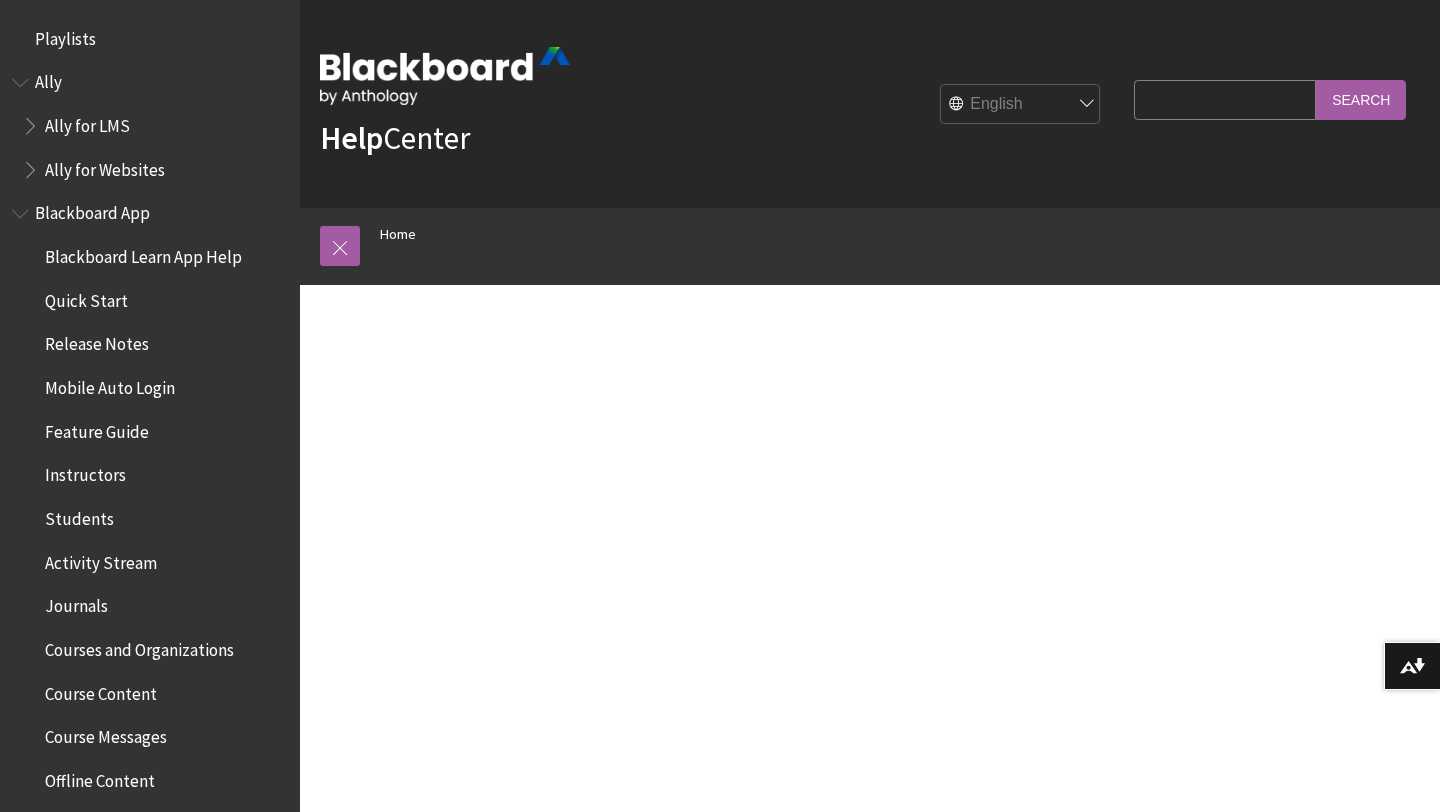 scroll, scrollTop: 0, scrollLeft: 0, axis: both 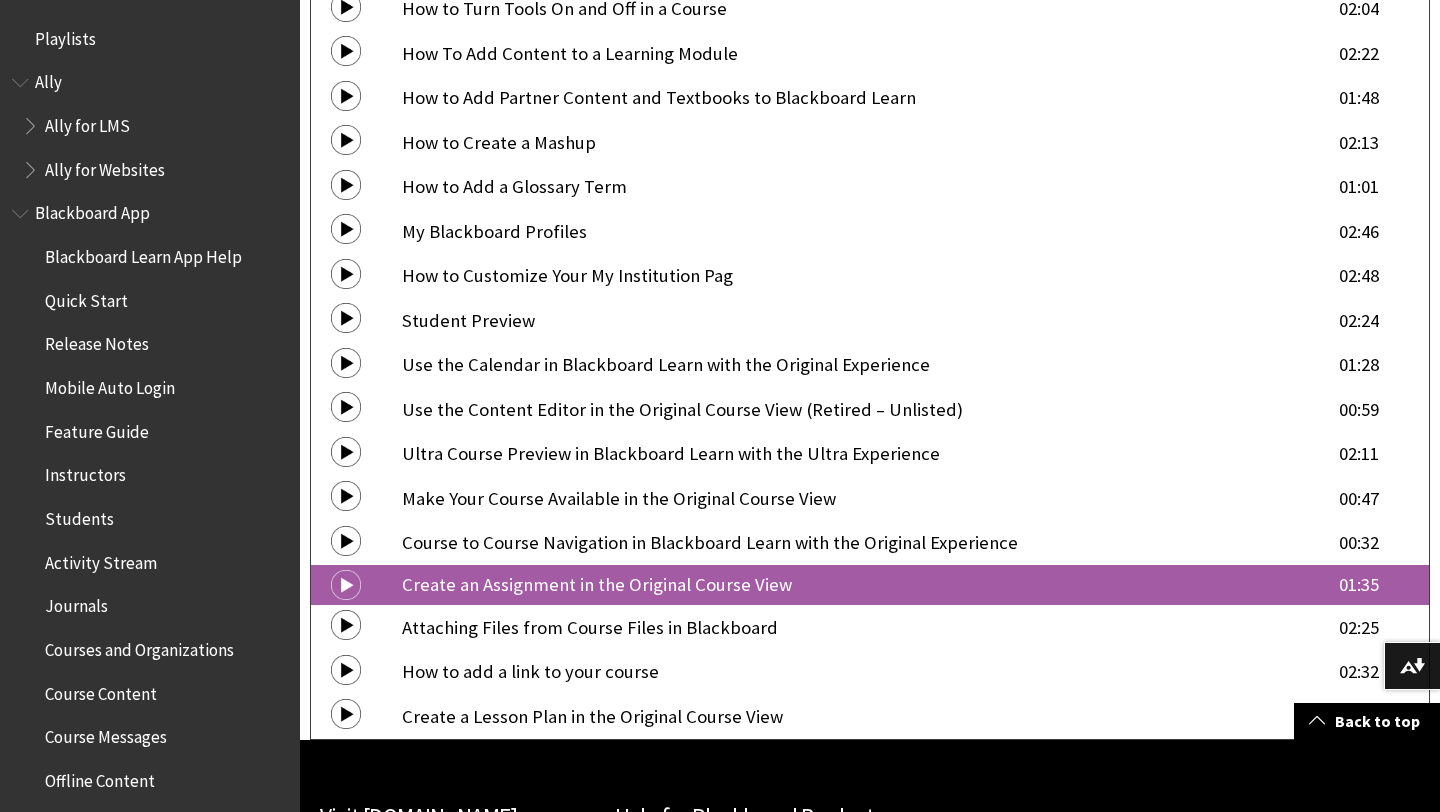 click on "Create an Assignment in the Original Course View" at bounding box center (867, 585) 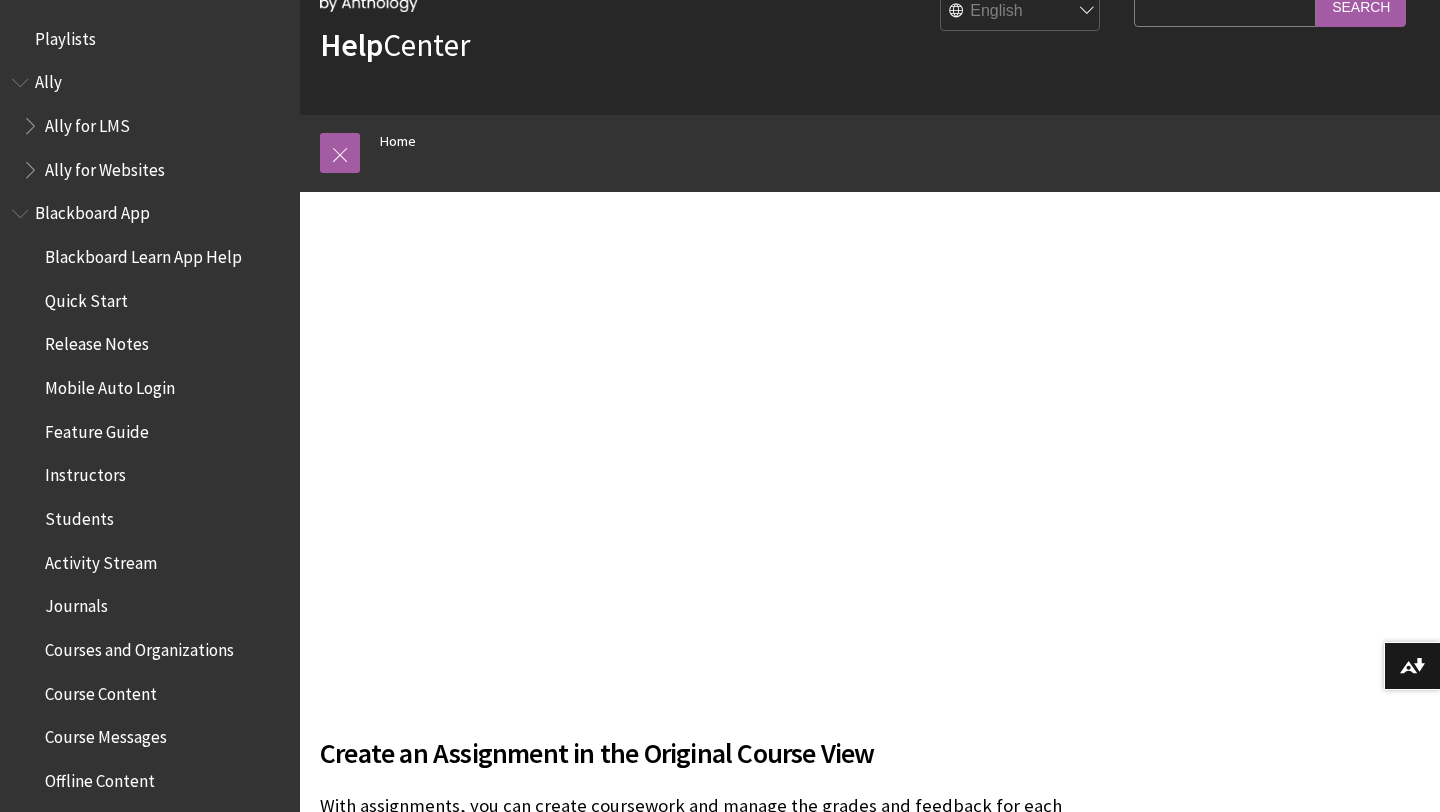 scroll, scrollTop: 208, scrollLeft: 0, axis: vertical 